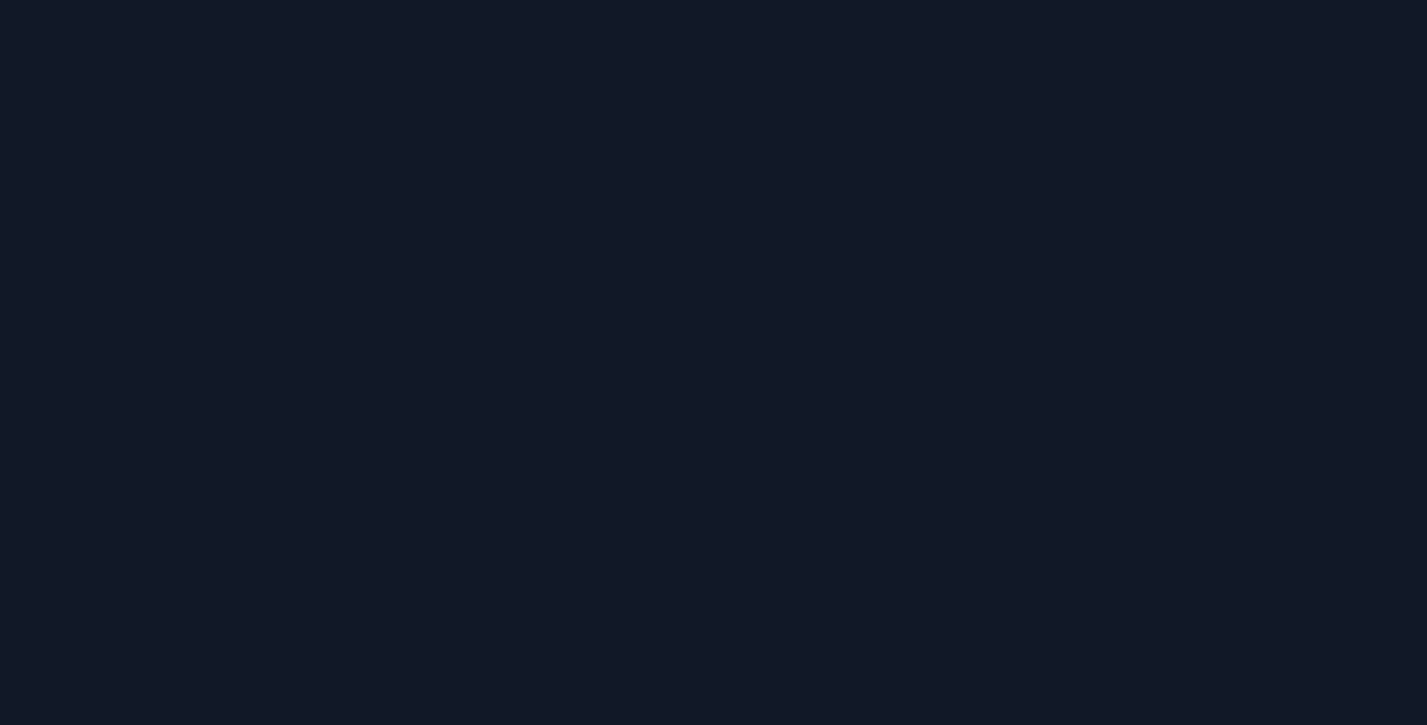 scroll, scrollTop: 0, scrollLeft: 0, axis: both 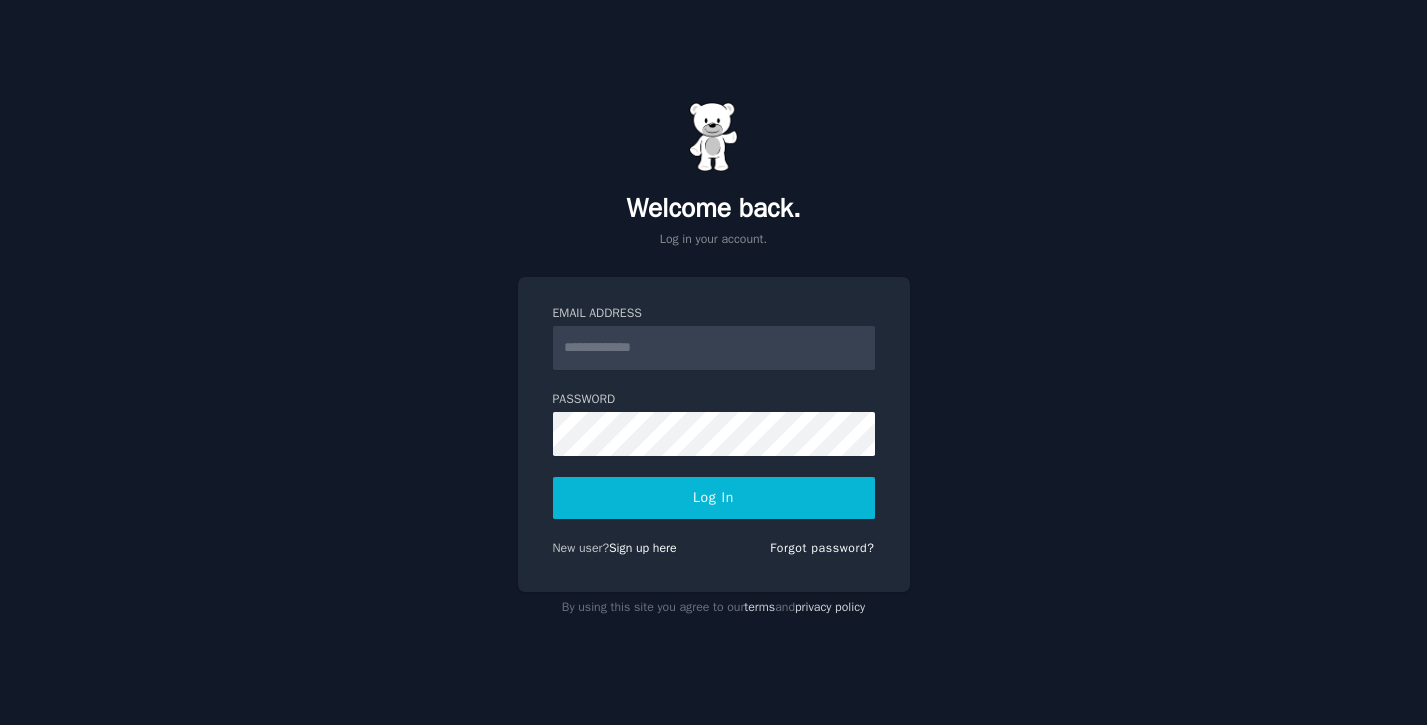 click on "Email Address" at bounding box center [714, 348] 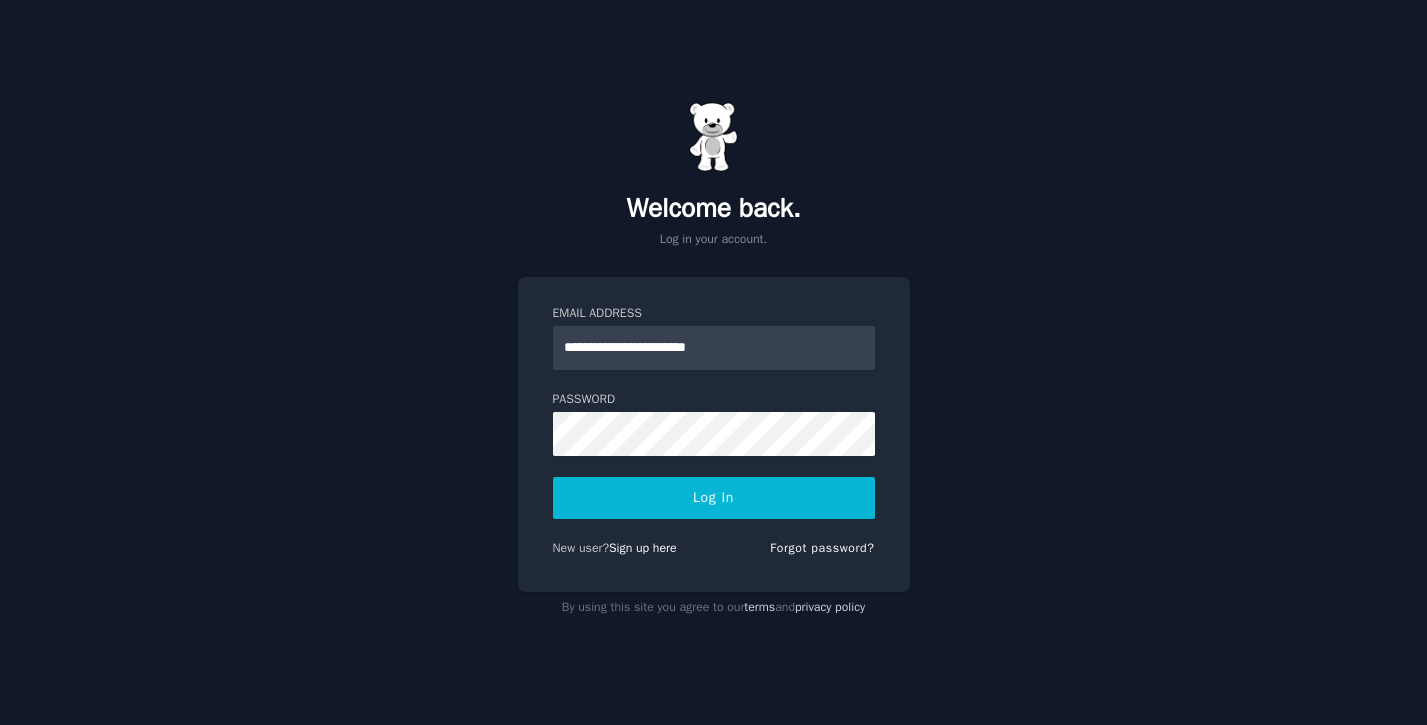 click on "Log In" at bounding box center (714, 498) 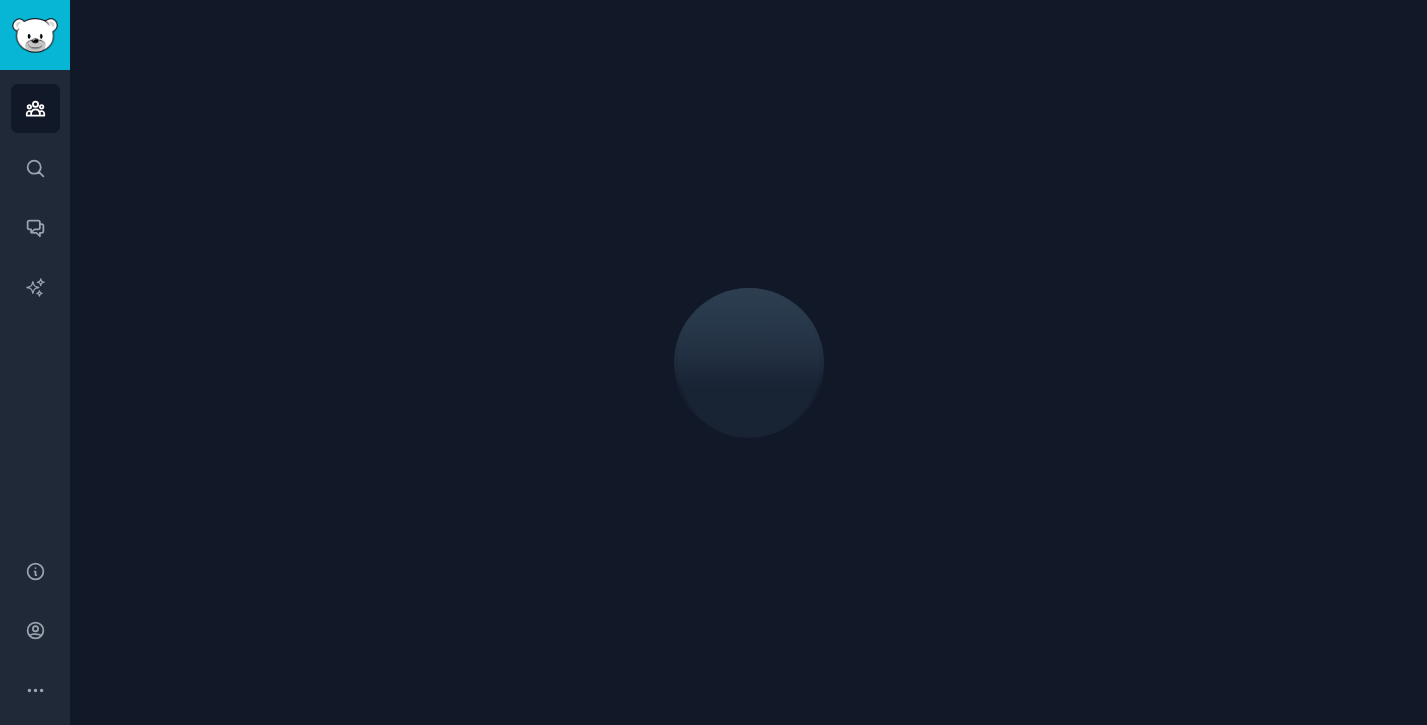 scroll, scrollTop: 0, scrollLeft: 0, axis: both 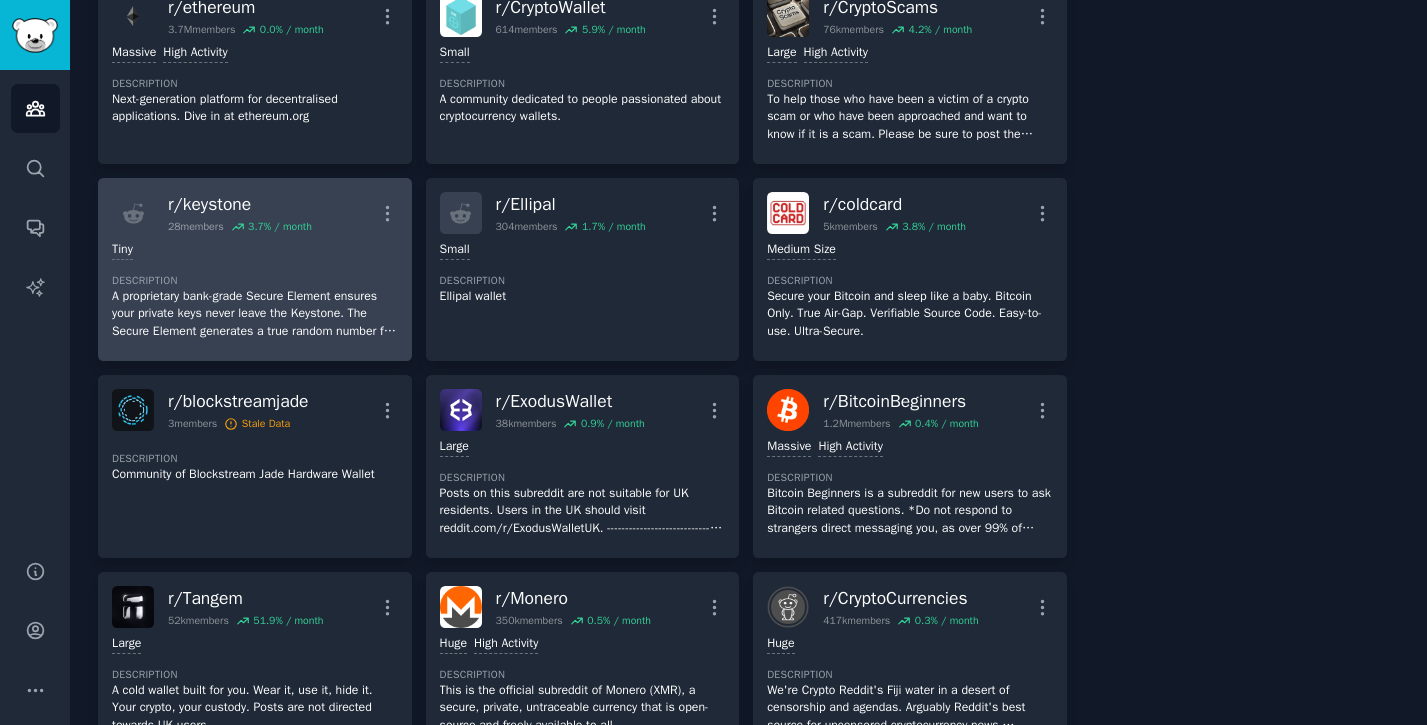 click on "A proprietary bank-grade Secure Element ensures your private keys never leave the Keystone. The Secure Element generates a true random number for your private keys and is vital to ensuring your crypto assets are stored in the safest way possible." at bounding box center (255, 314) 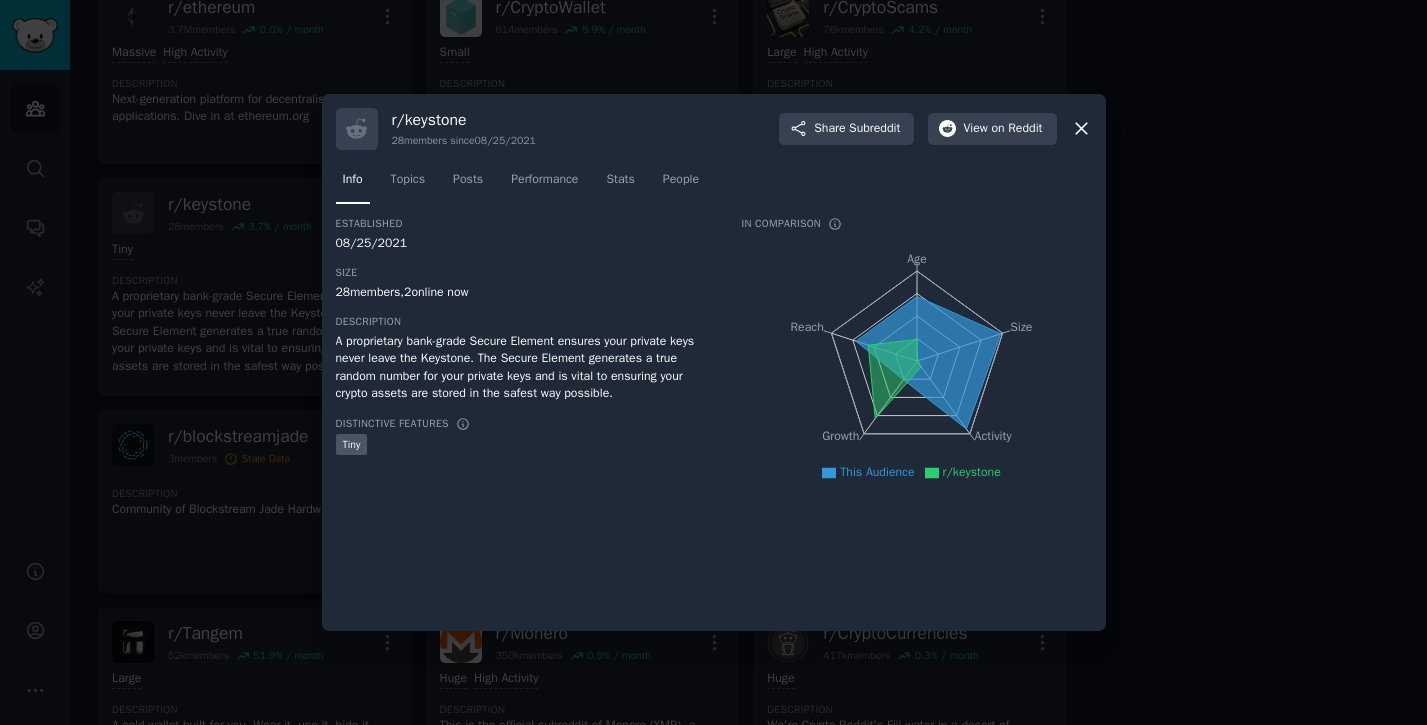 click at bounding box center [713, 362] 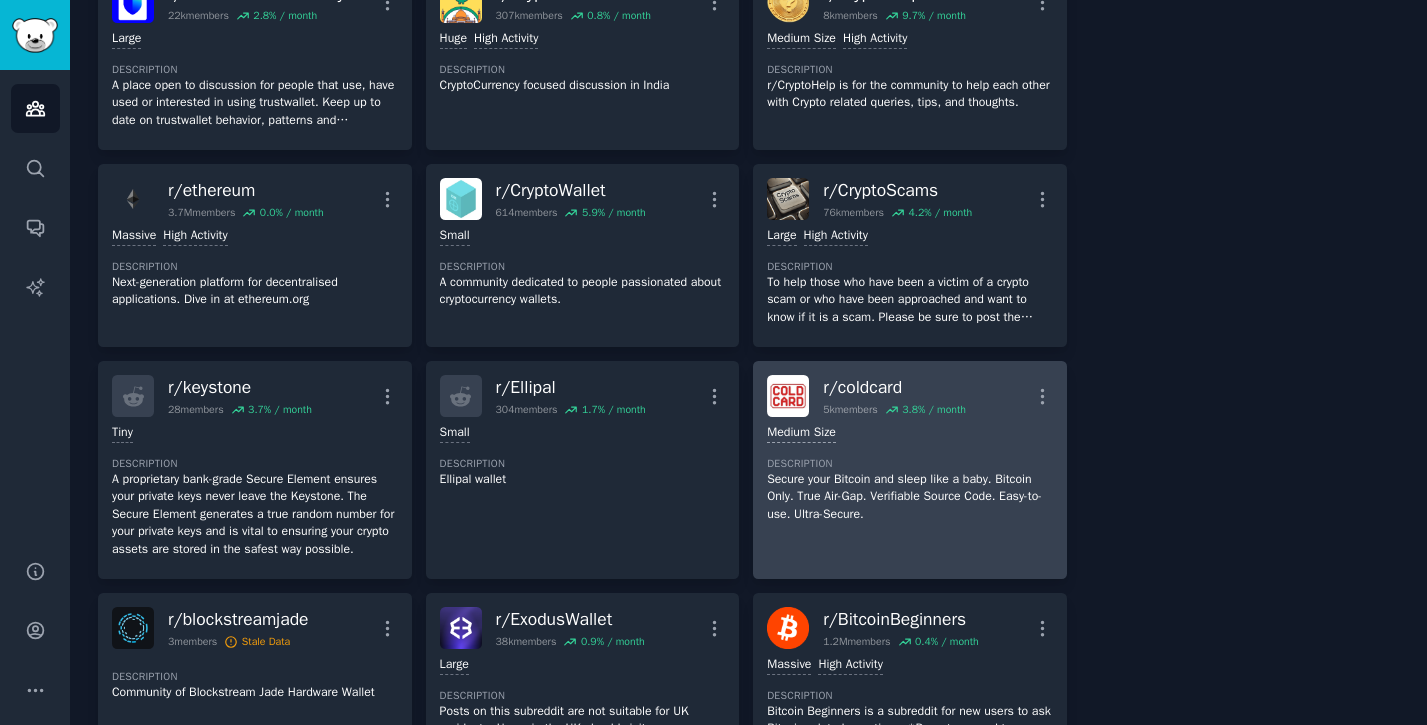 scroll, scrollTop: 0, scrollLeft: 0, axis: both 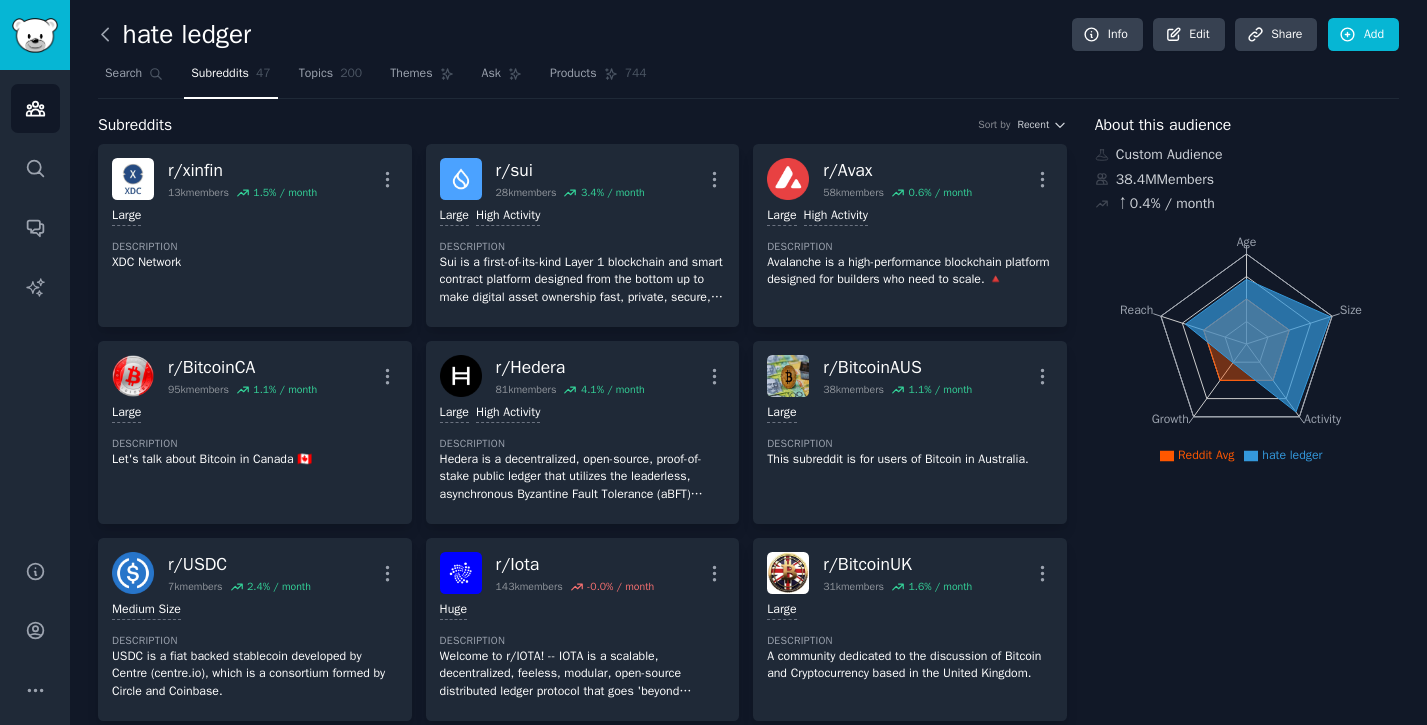 click 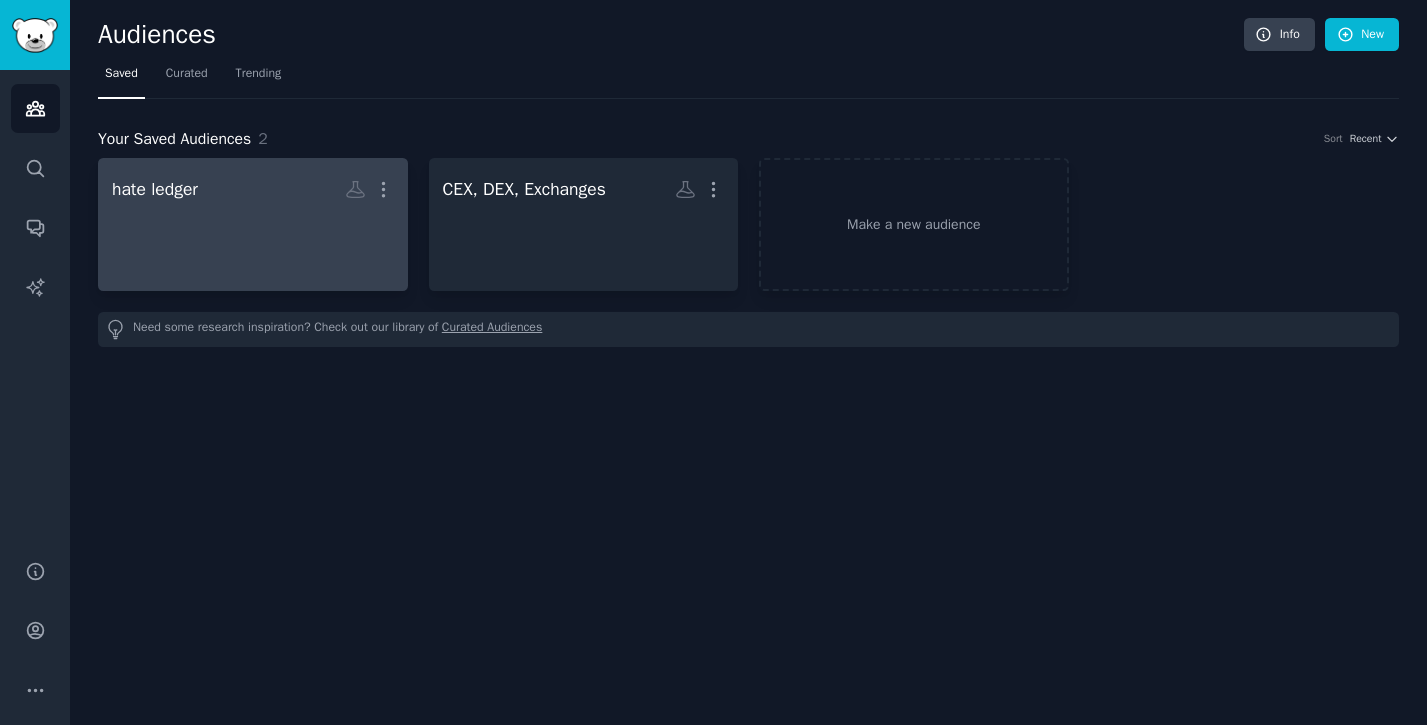 click at bounding box center (253, 242) 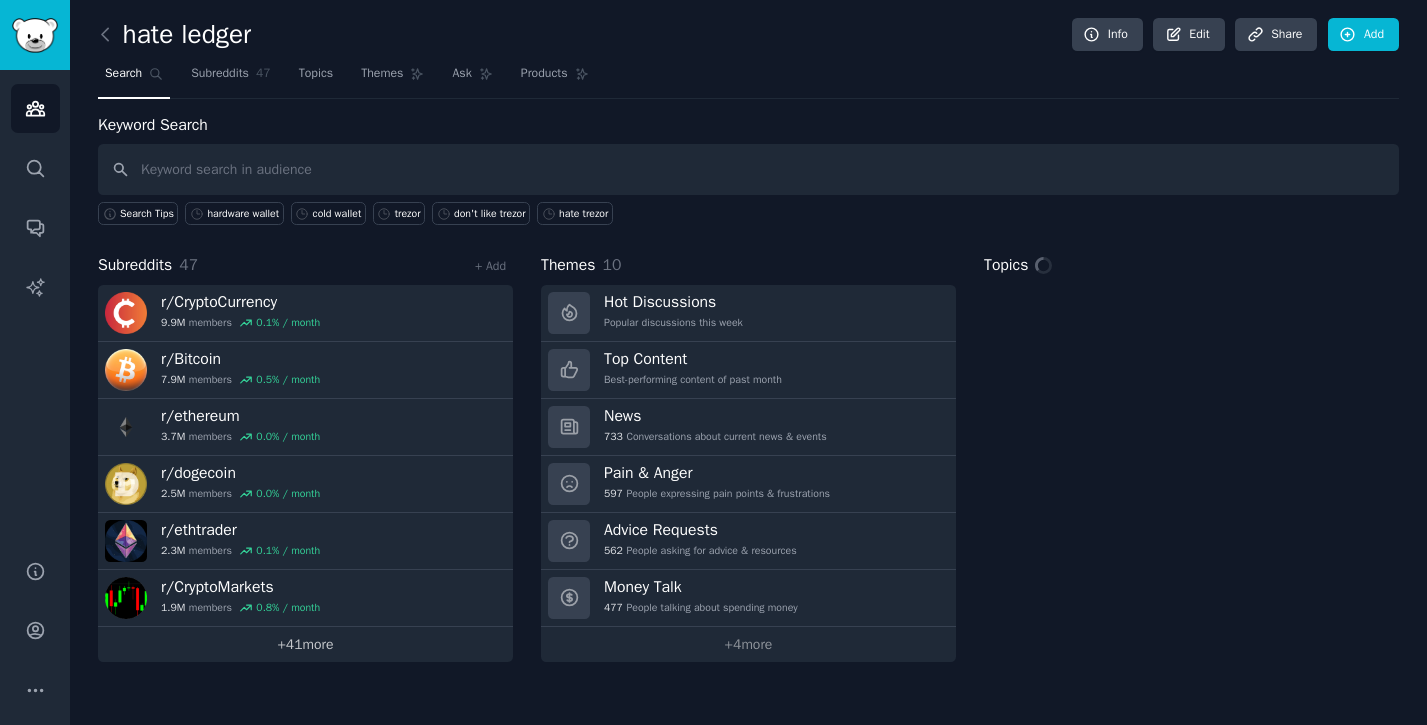 click on "+  41  more" at bounding box center [305, 644] 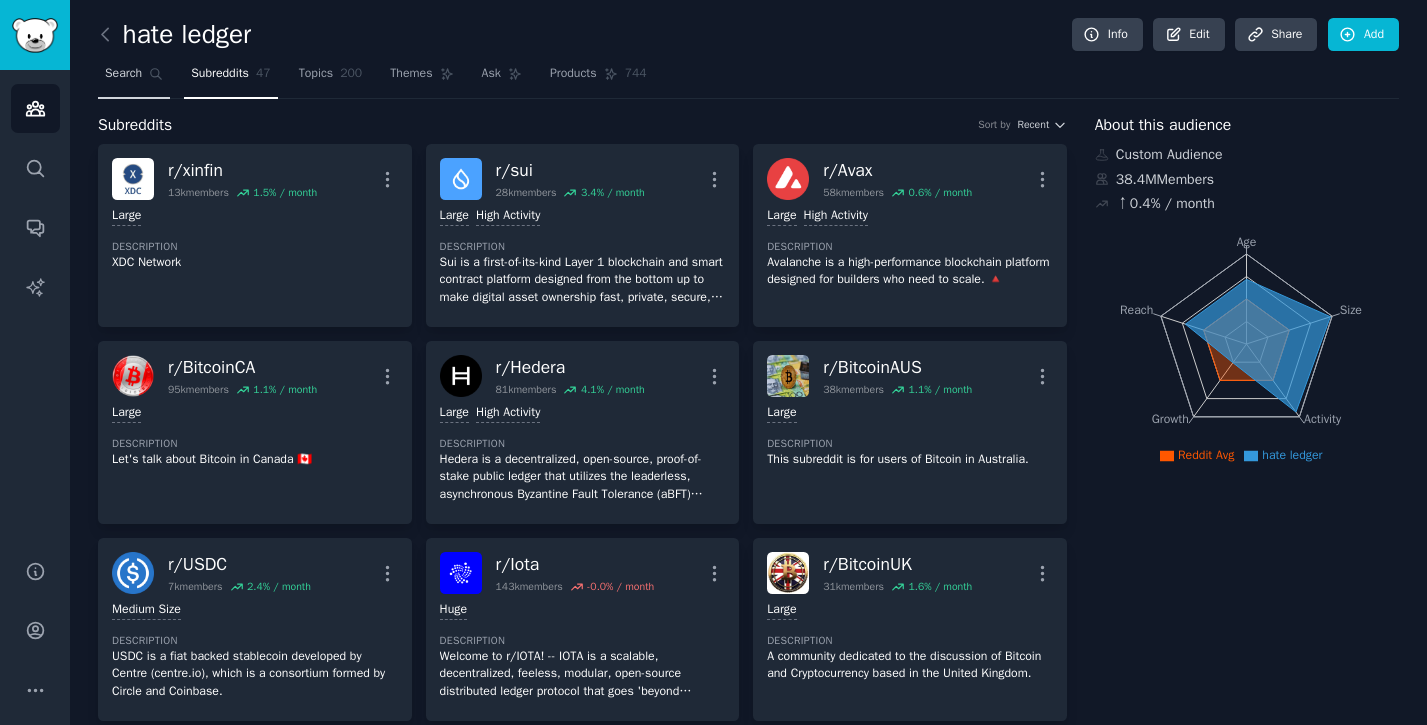 click 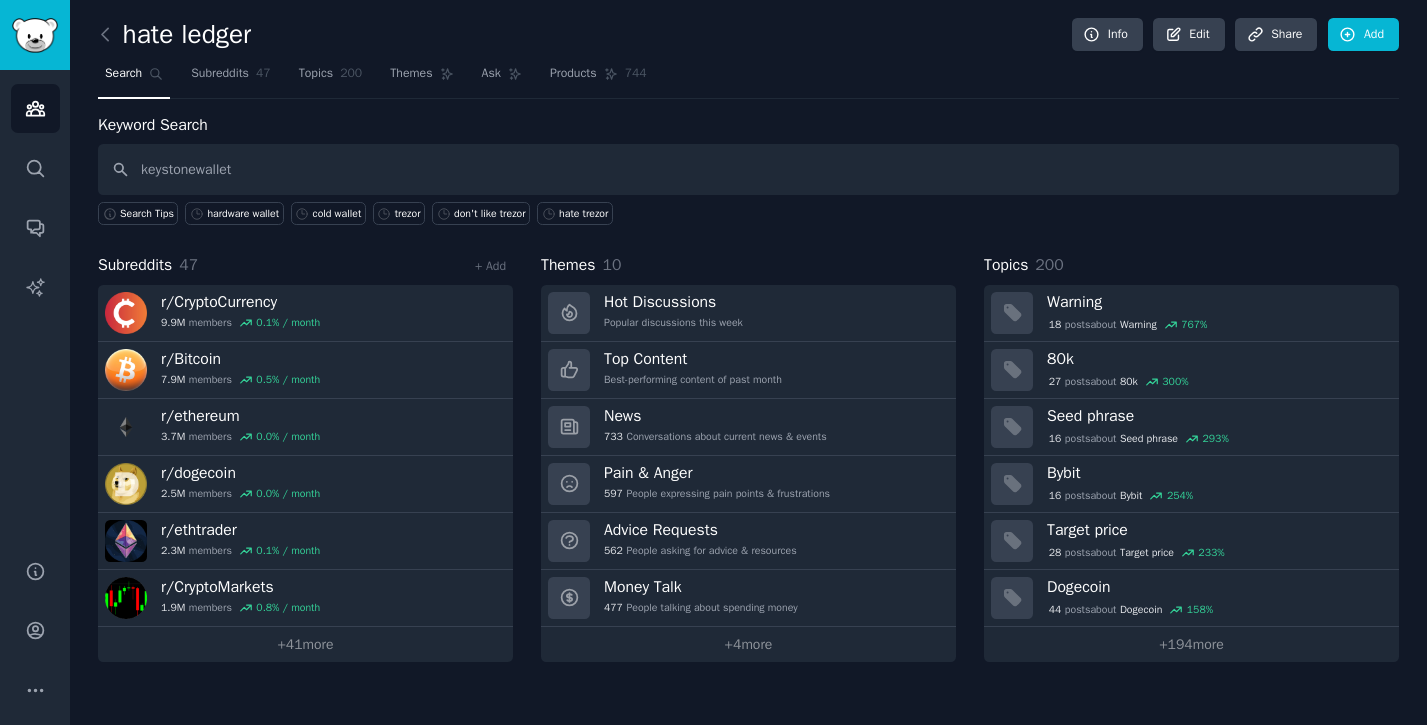 type on "keystonewallet" 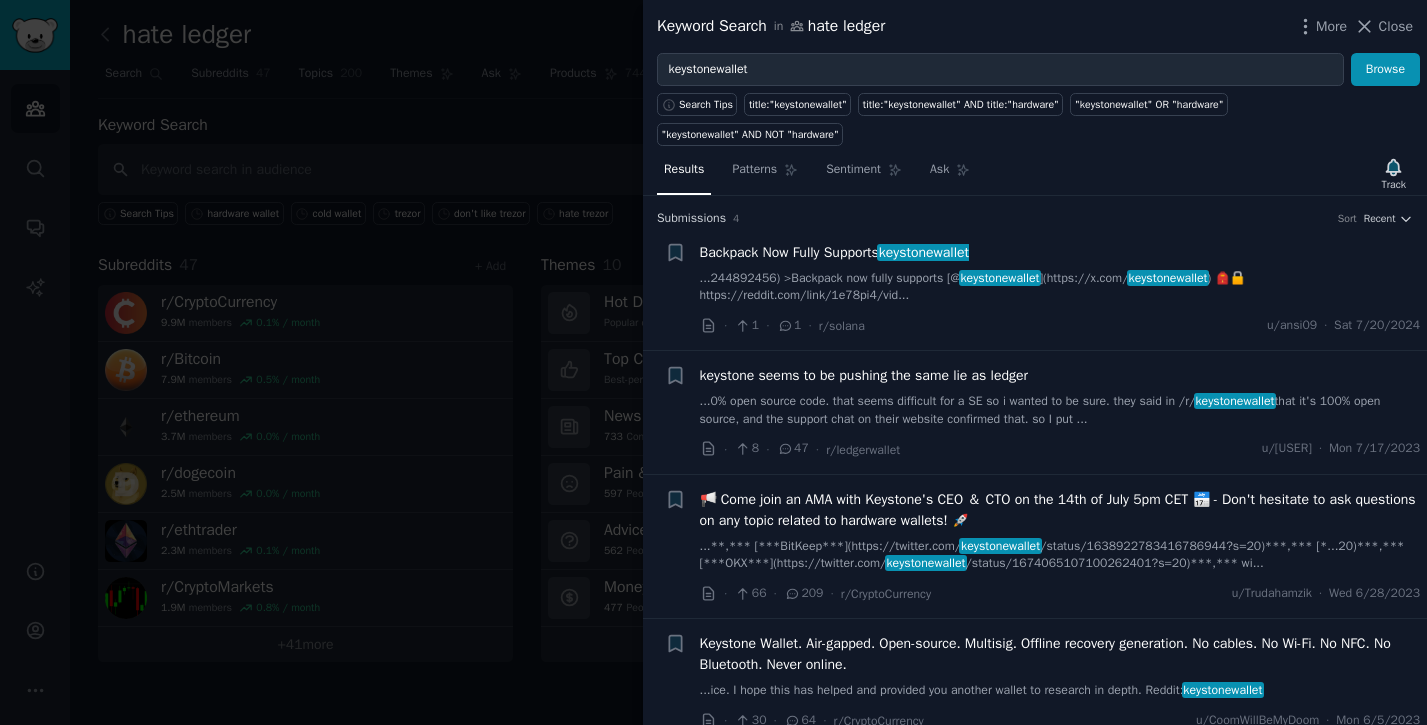 click at bounding box center (713, 362) 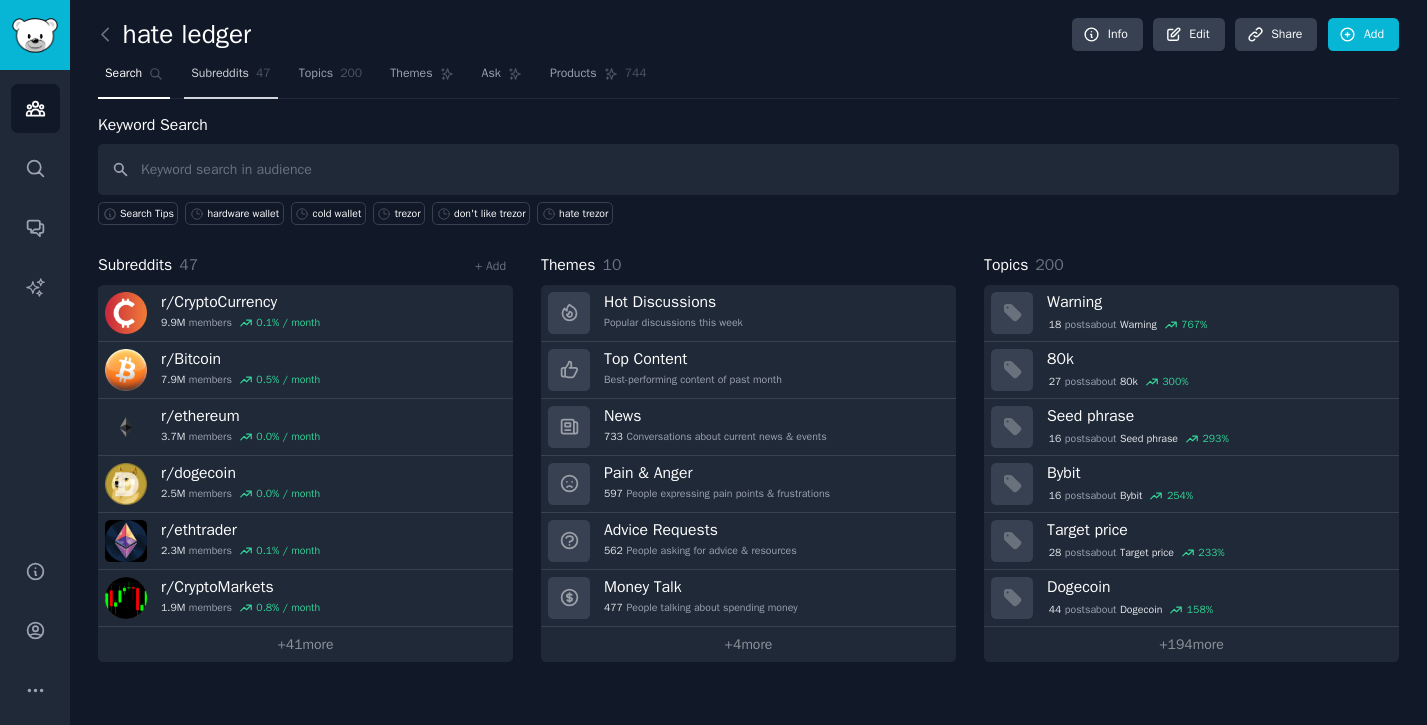 click on "Subreddits" at bounding box center (220, 74) 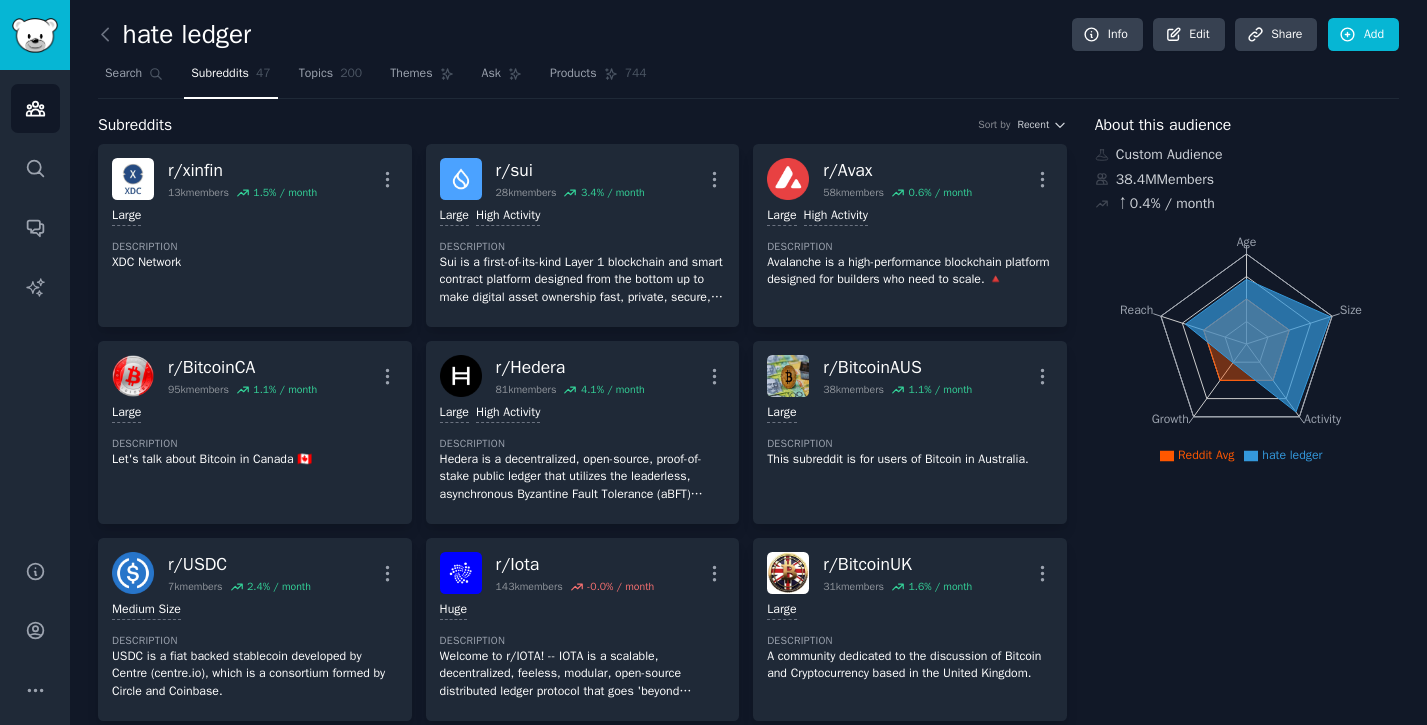 click on "hate ledger Info Edit Share Add Search Subreddits 47 Topics 200 Themes Ask Products 744 Subreddits Sort by Recent r/ xinfin 13k  members 1.5 % / month More Large Description XDC Network r/ sui 28k  members 3.4 % / month More Large High Activity Description Sui is a first-of-its-kind Layer 1 blockchain and smart contract platform designed from the bottom up to make digital asset ownership fast, private, secure, and accessible to everyone. Its object-centric model, based on the Move programming language, enables parallel execution, sub-second finality, and rich on-chain assets. With horizontally scalable processing and storage, Sui supports a wide range of applications with unrivaled speed at low cost. r/ Avax 58k  members 0.6 % / month More Large High Activity Description Avalanche is a high-performance blockchain platform designed for builders who need to scale. 🔺 r/ BitcoinCA 95k  members 1.1 % / month More Large Description Let's talk about Bitcoin in Canada 🇨🇦  r/ Hedera 81k  members 4.1 % / month" 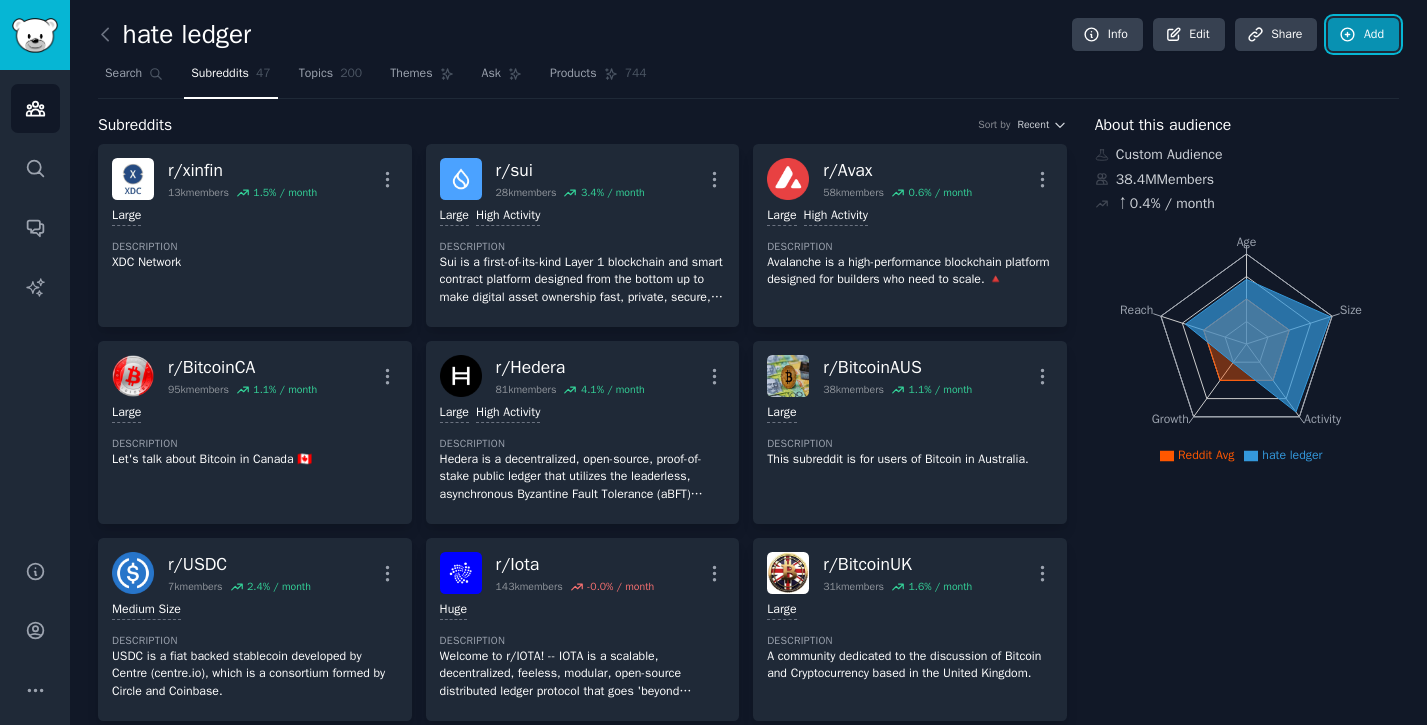 click on "Add" at bounding box center [1363, 35] 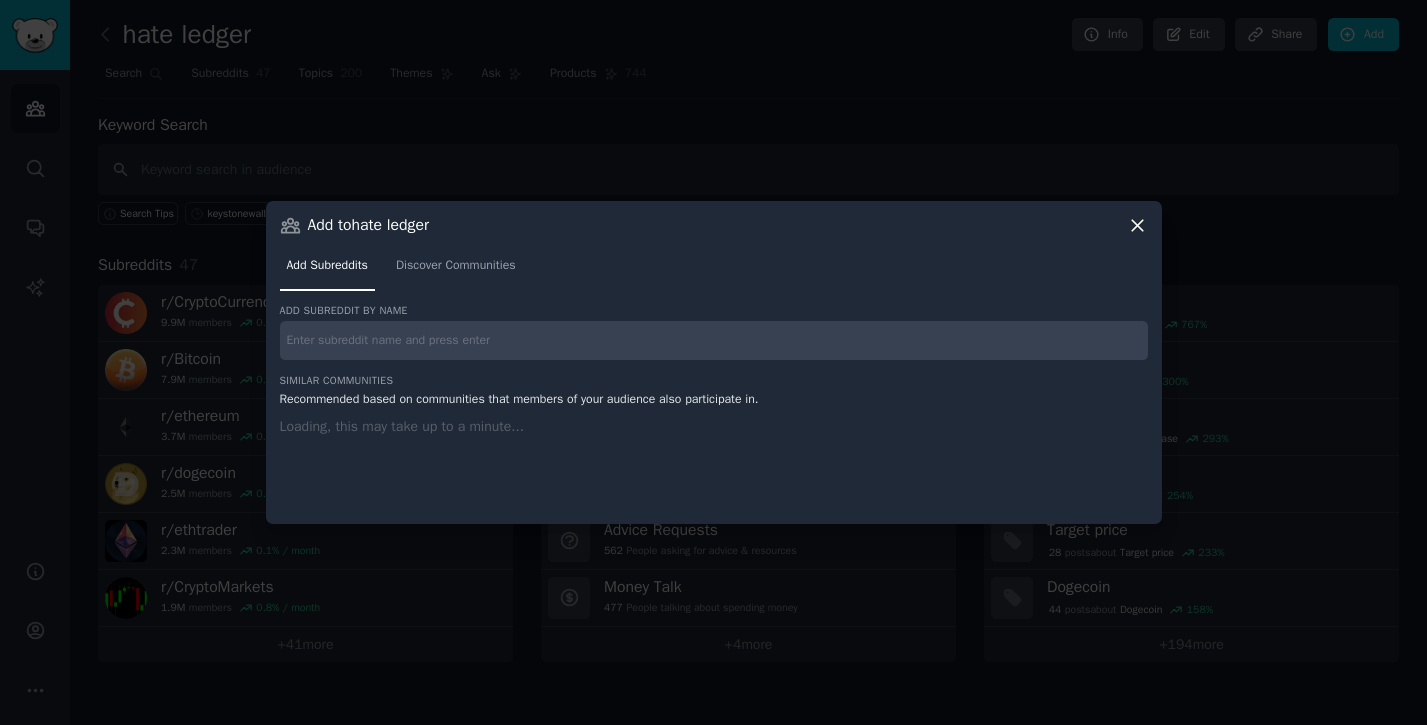 click at bounding box center [714, 340] 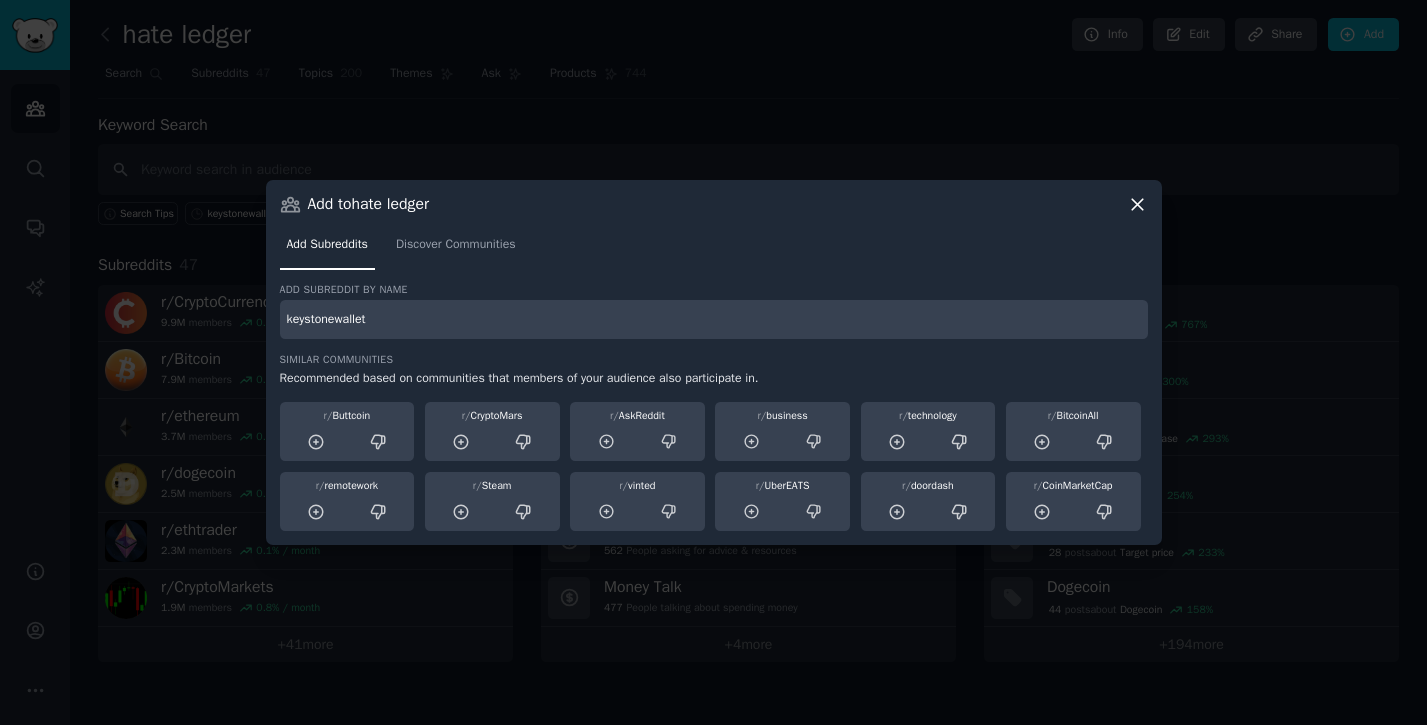 type on "keystonewallet" 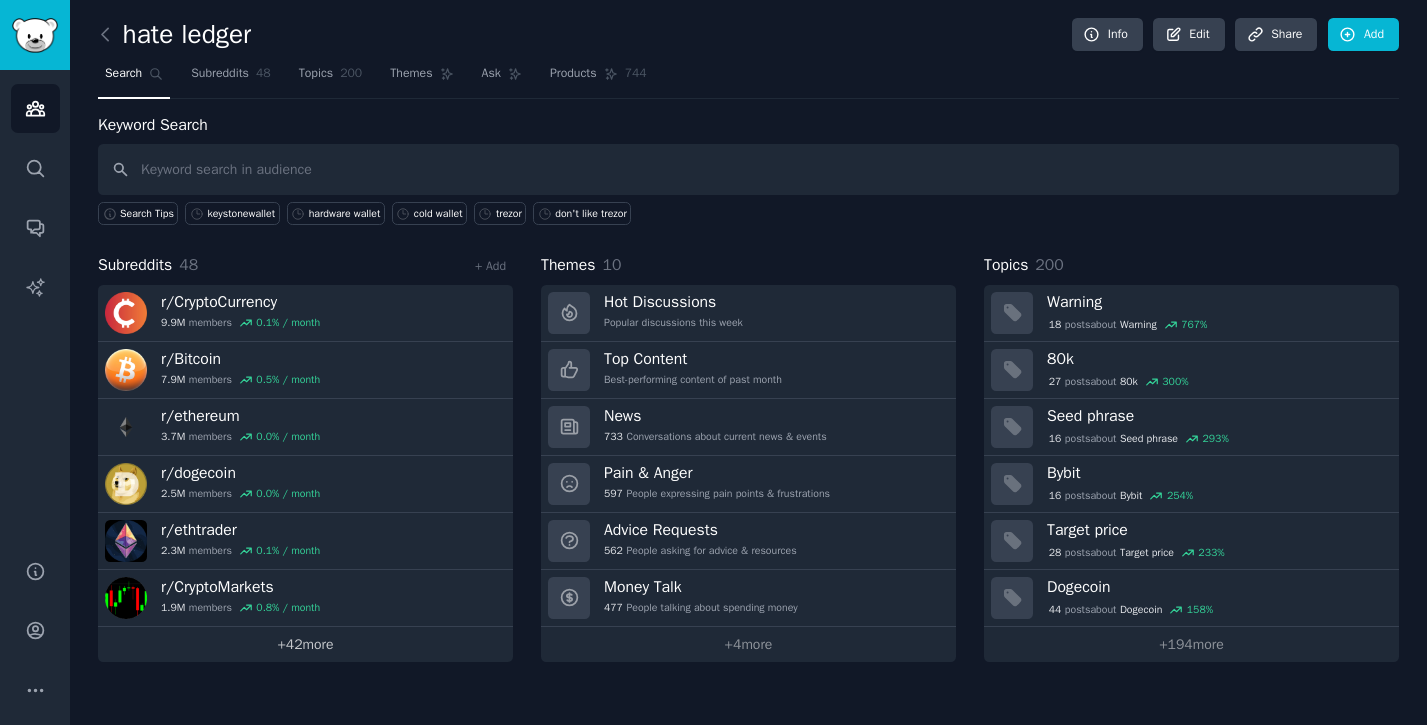 click on "+  42  more" at bounding box center [305, 644] 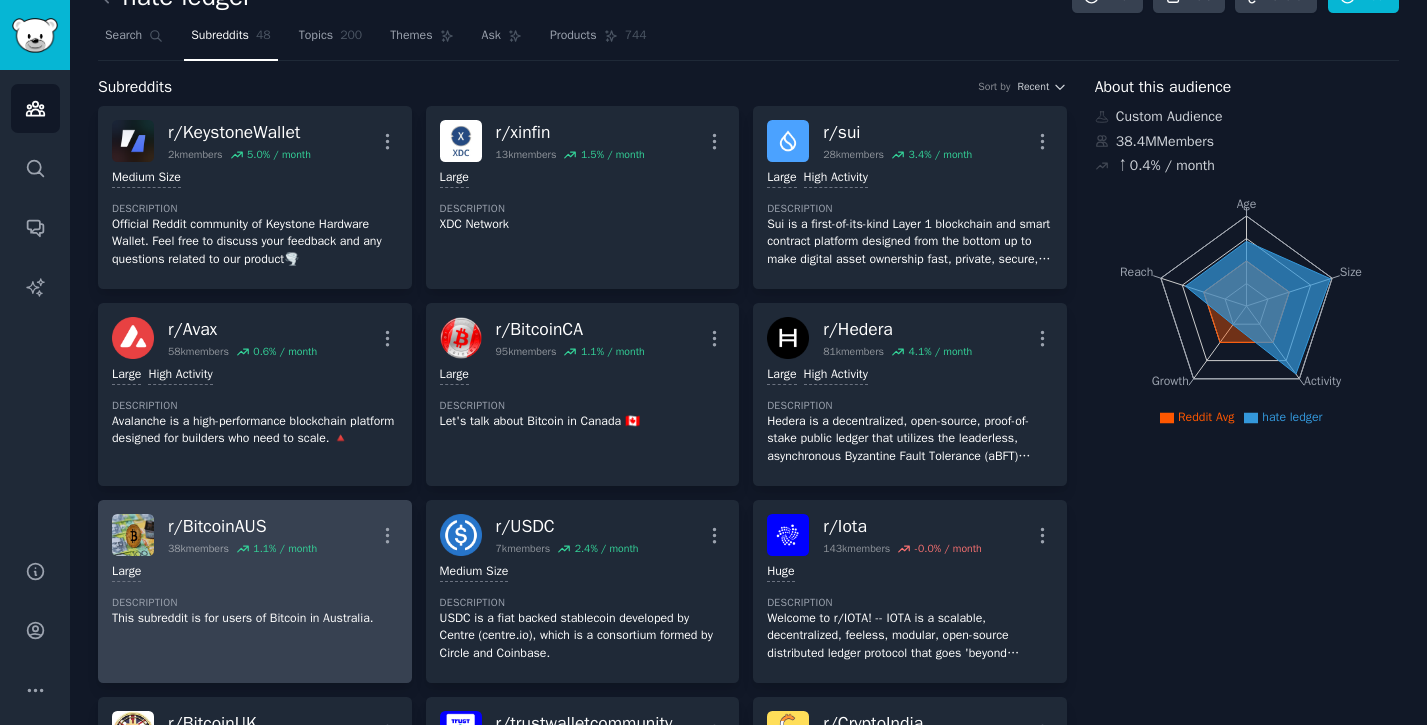 scroll, scrollTop: 40, scrollLeft: 0, axis: vertical 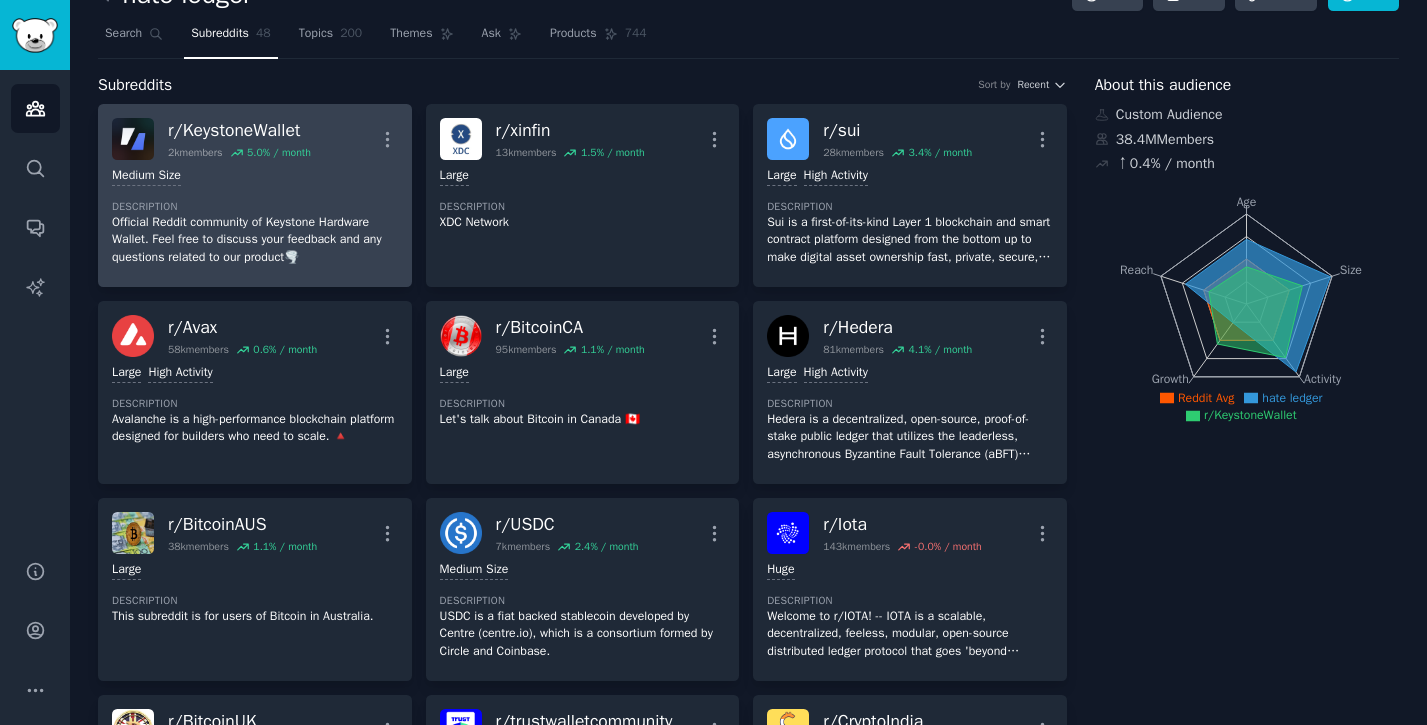 click on "Official Reddit community of Keystone Hardware Wallet.
Feel free to discuss your feedback and any questions related to our product🌪️" at bounding box center (255, 240) 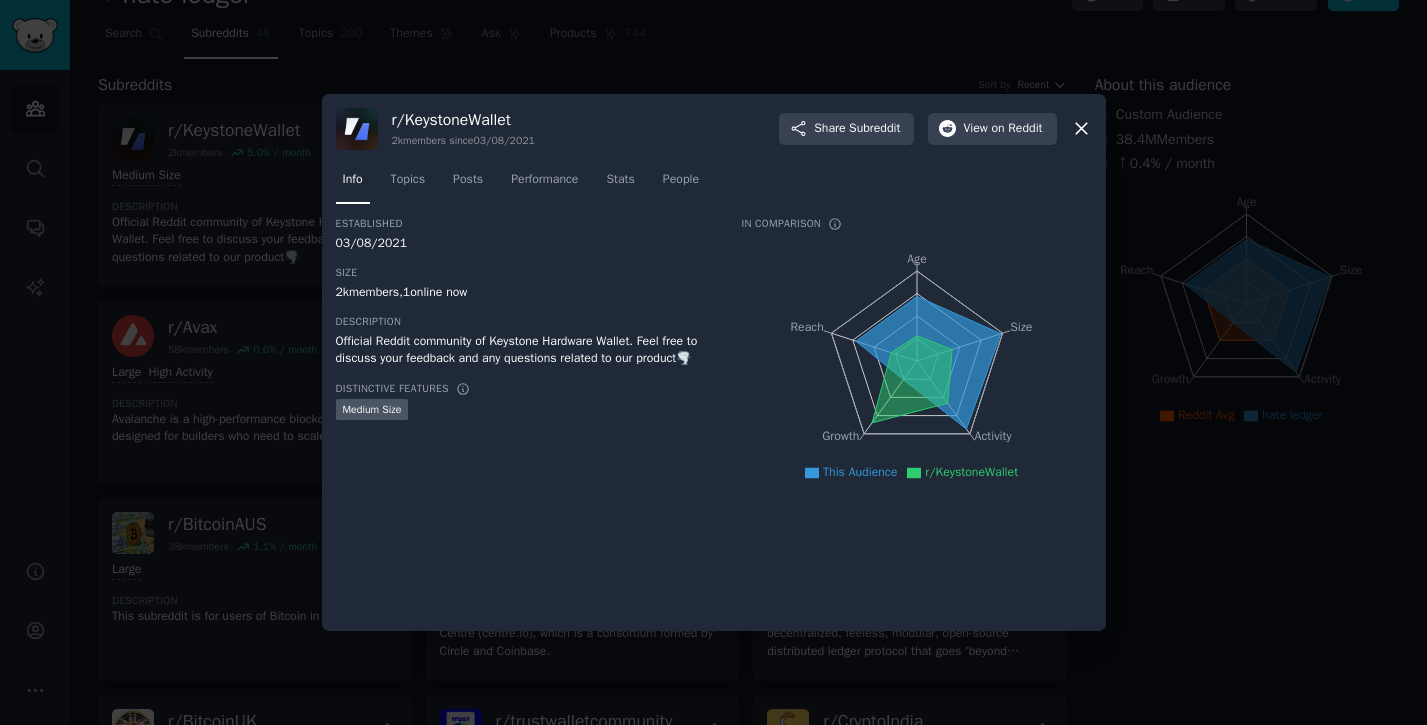 click at bounding box center [713, 362] 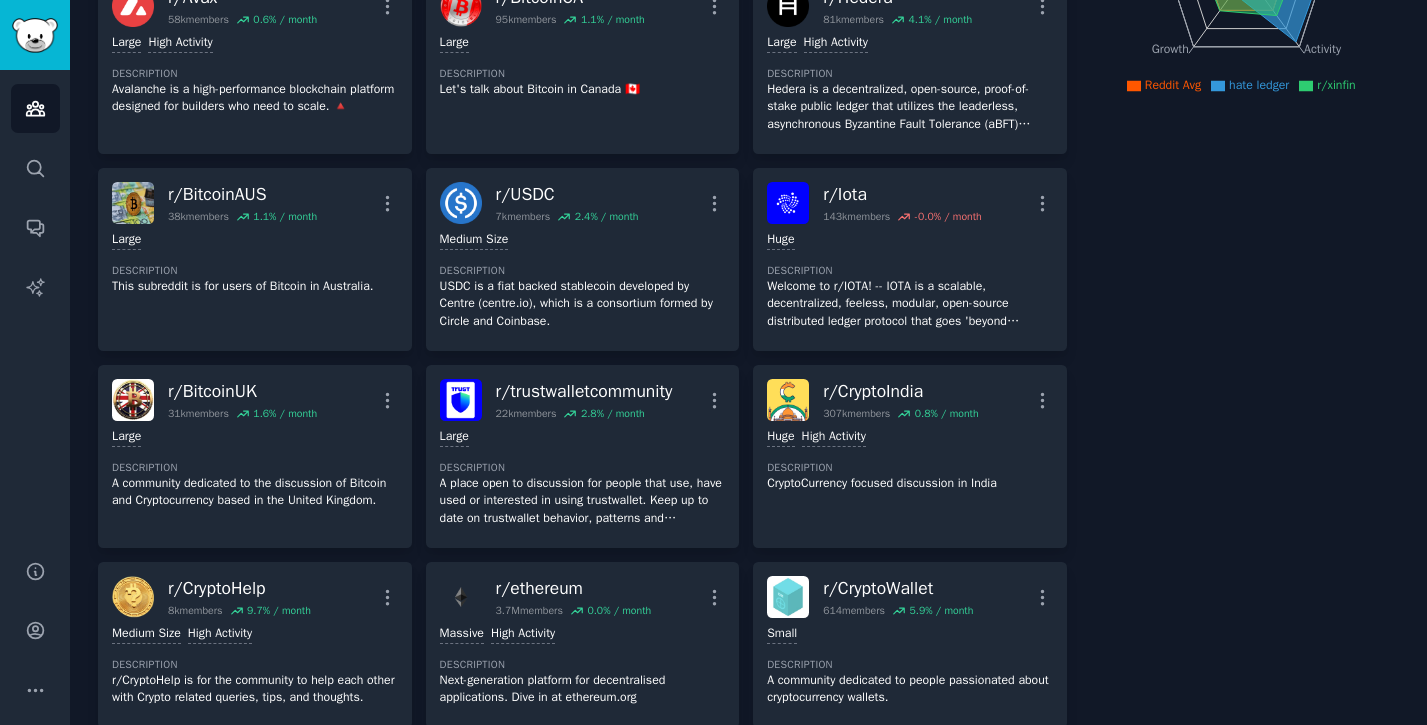 scroll, scrollTop: 402, scrollLeft: 0, axis: vertical 